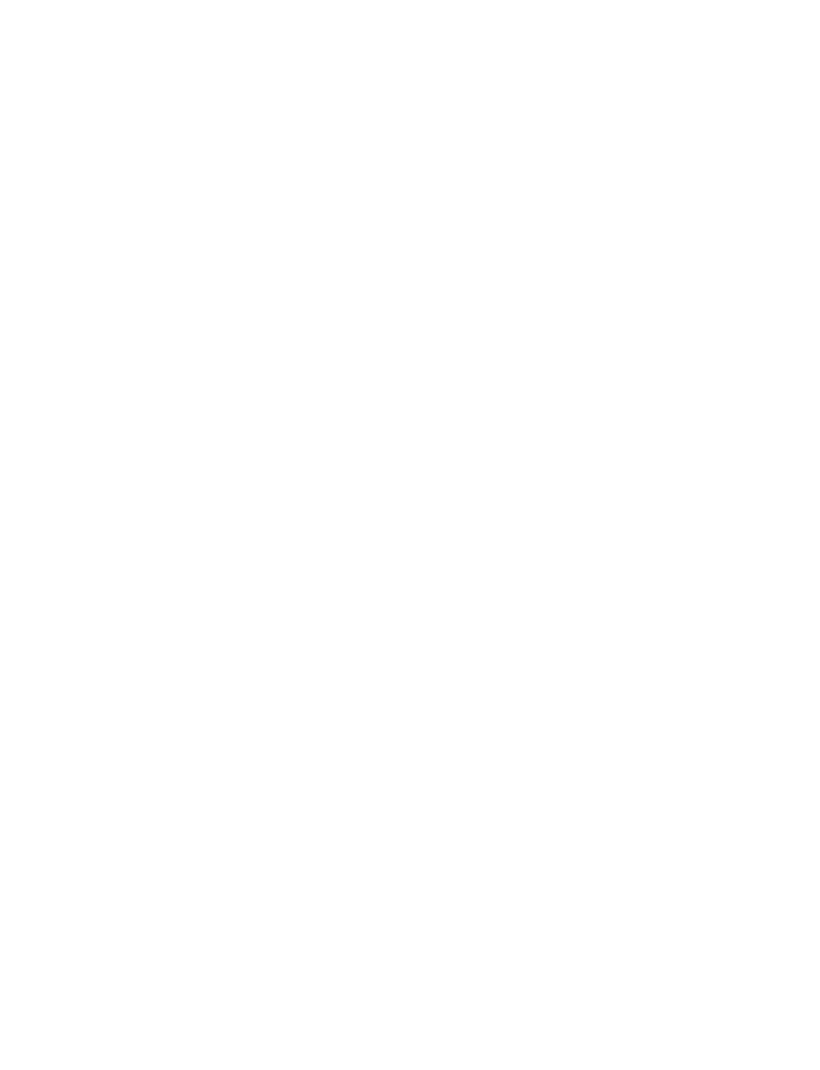 scroll, scrollTop: 0, scrollLeft: 0, axis: both 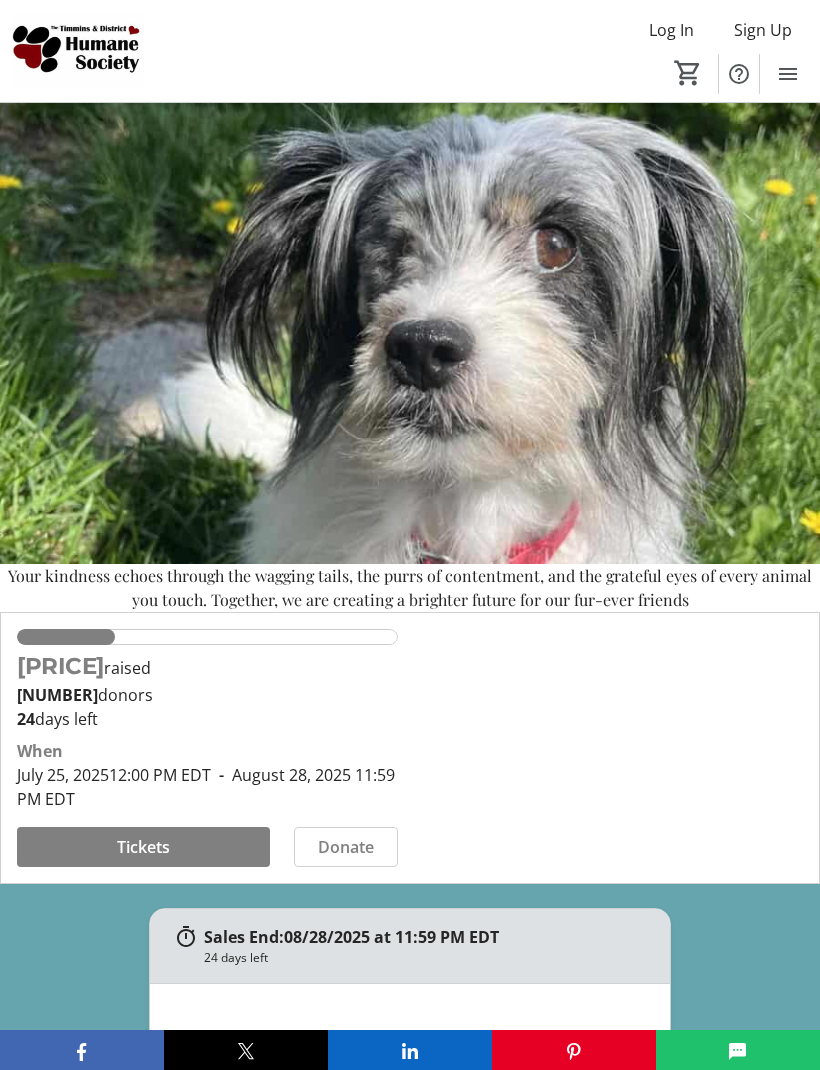 click on "Tickets" at bounding box center [143, 847] 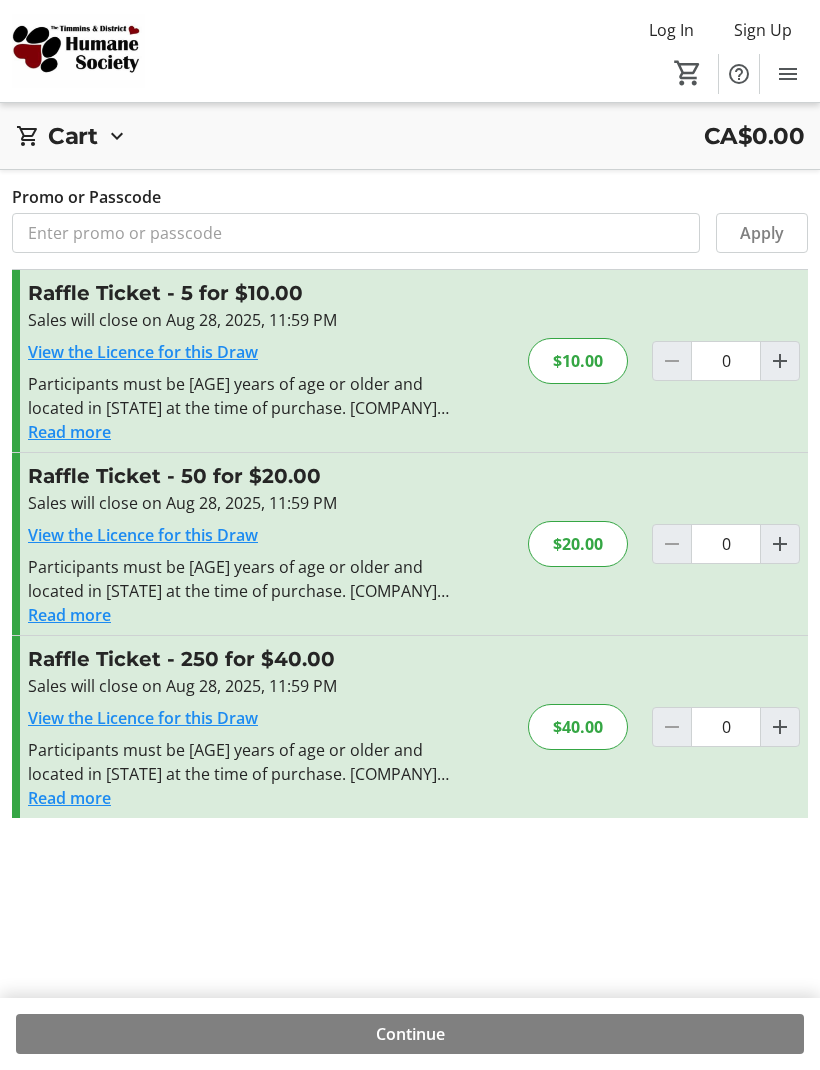 click 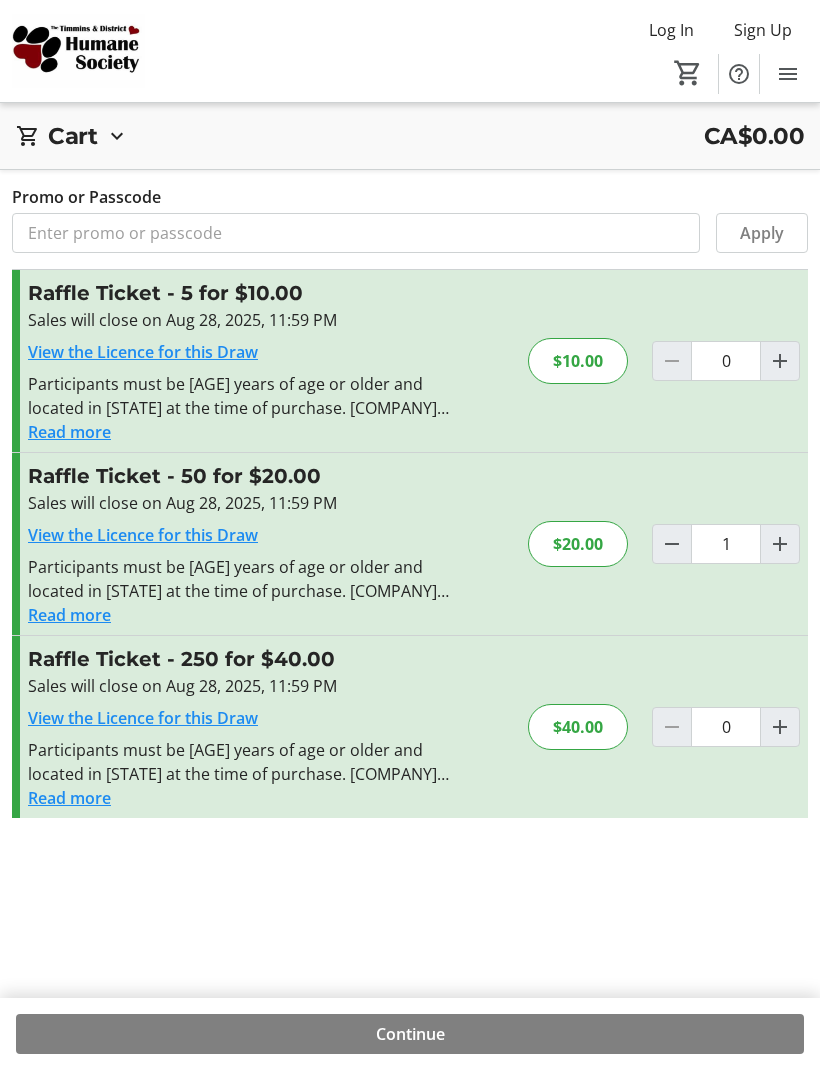 click 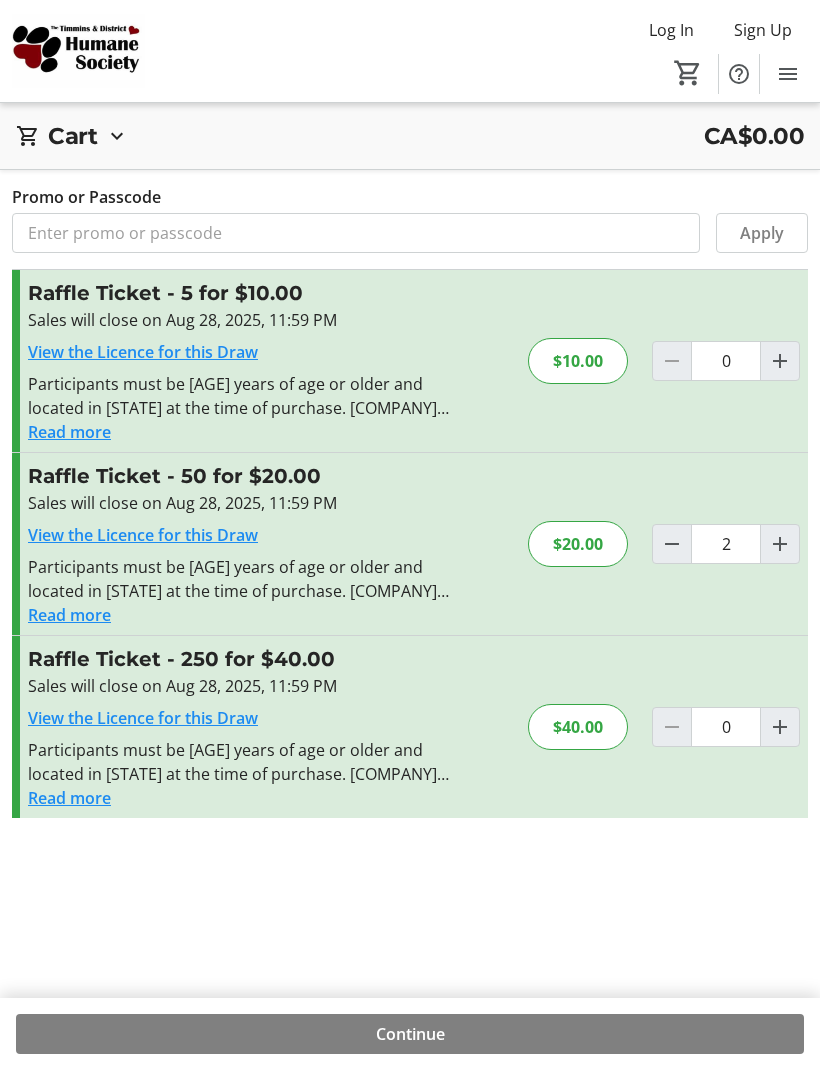 type on "2" 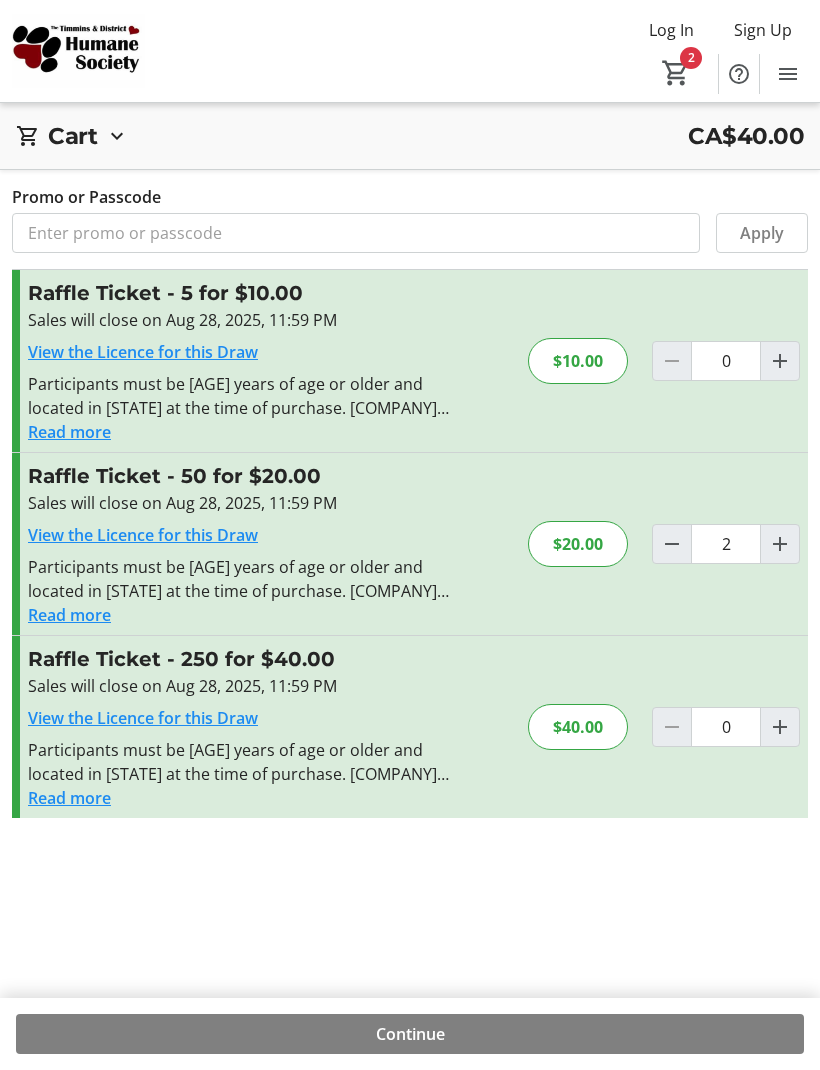 click 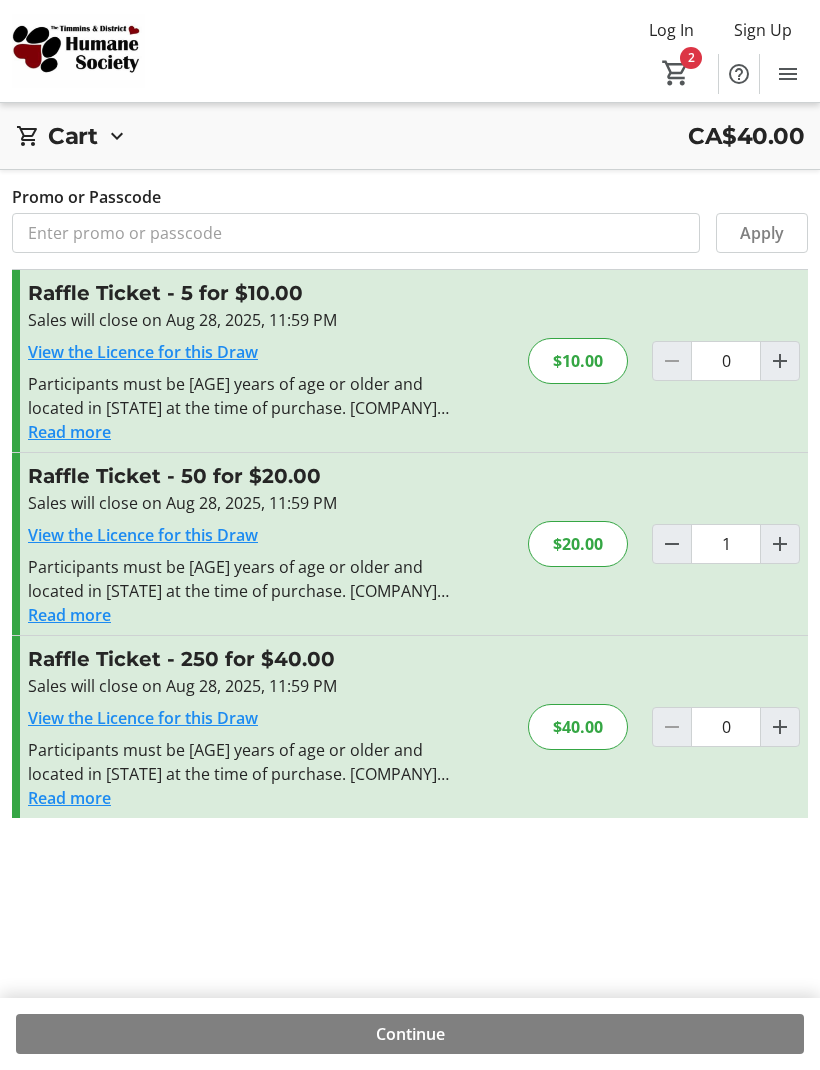 type on "1" 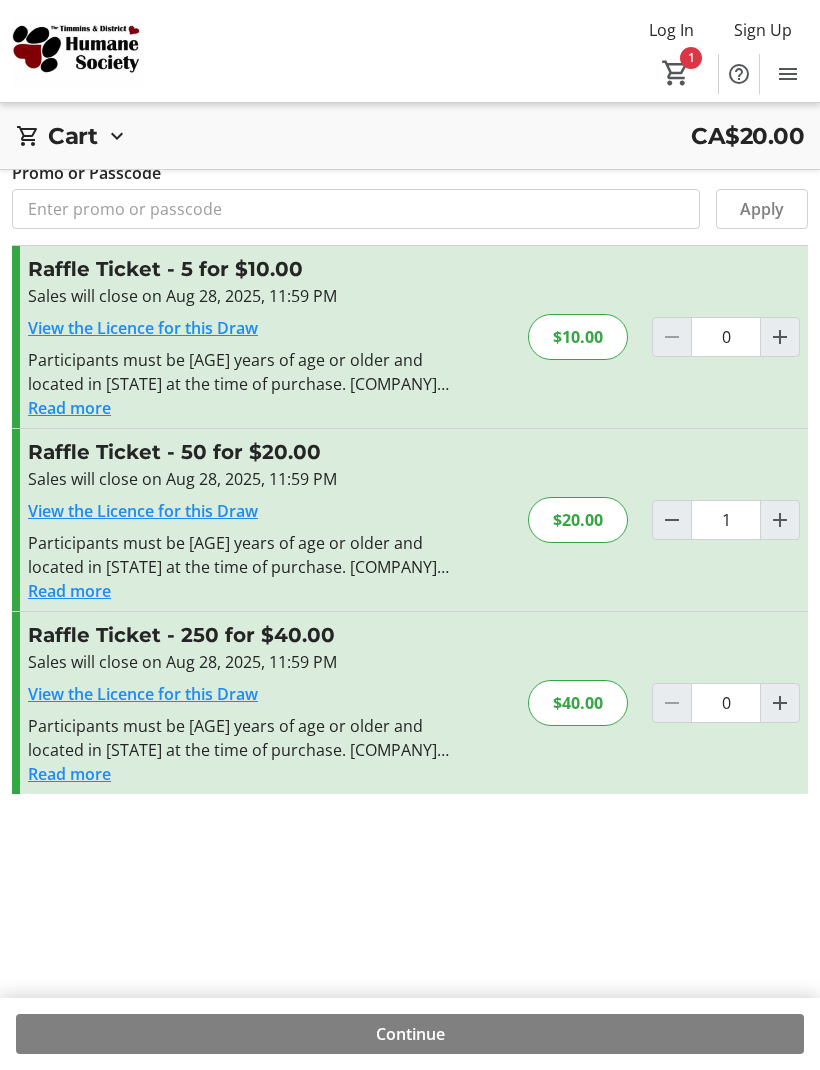 scroll, scrollTop: 72, scrollLeft: 0, axis: vertical 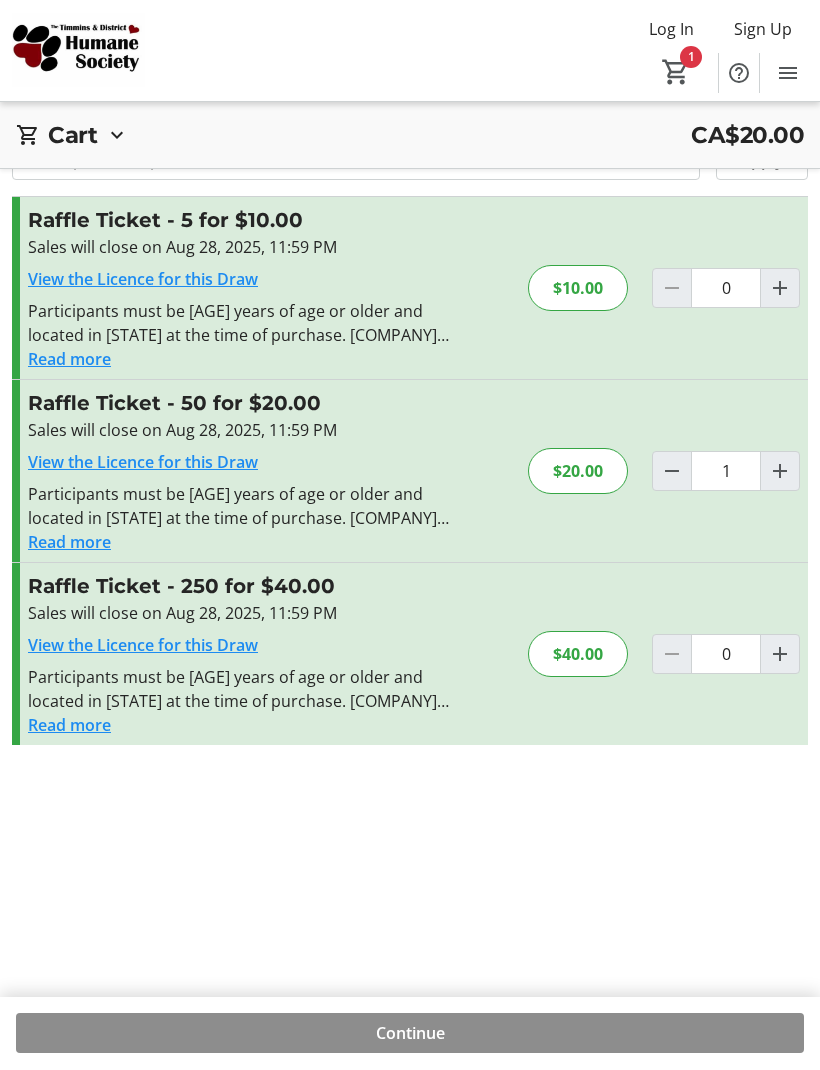 click on "Continue" 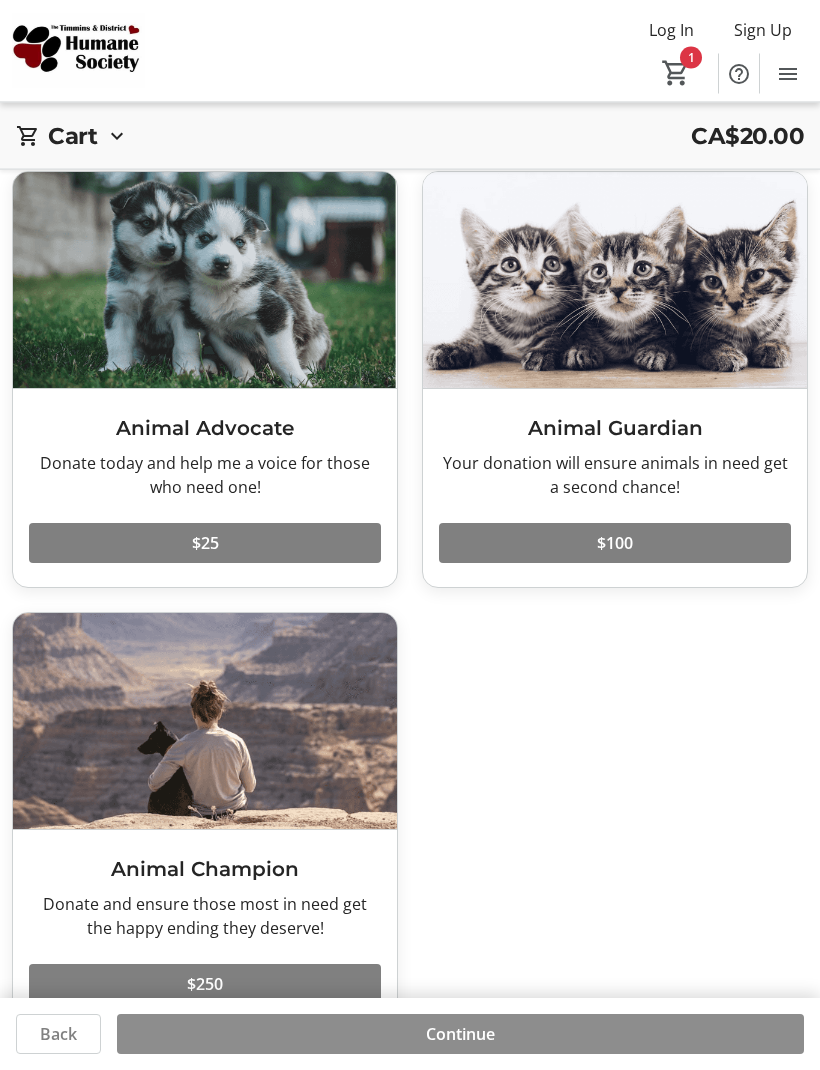 scroll, scrollTop: 72, scrollLeft: 0, axis: vertical 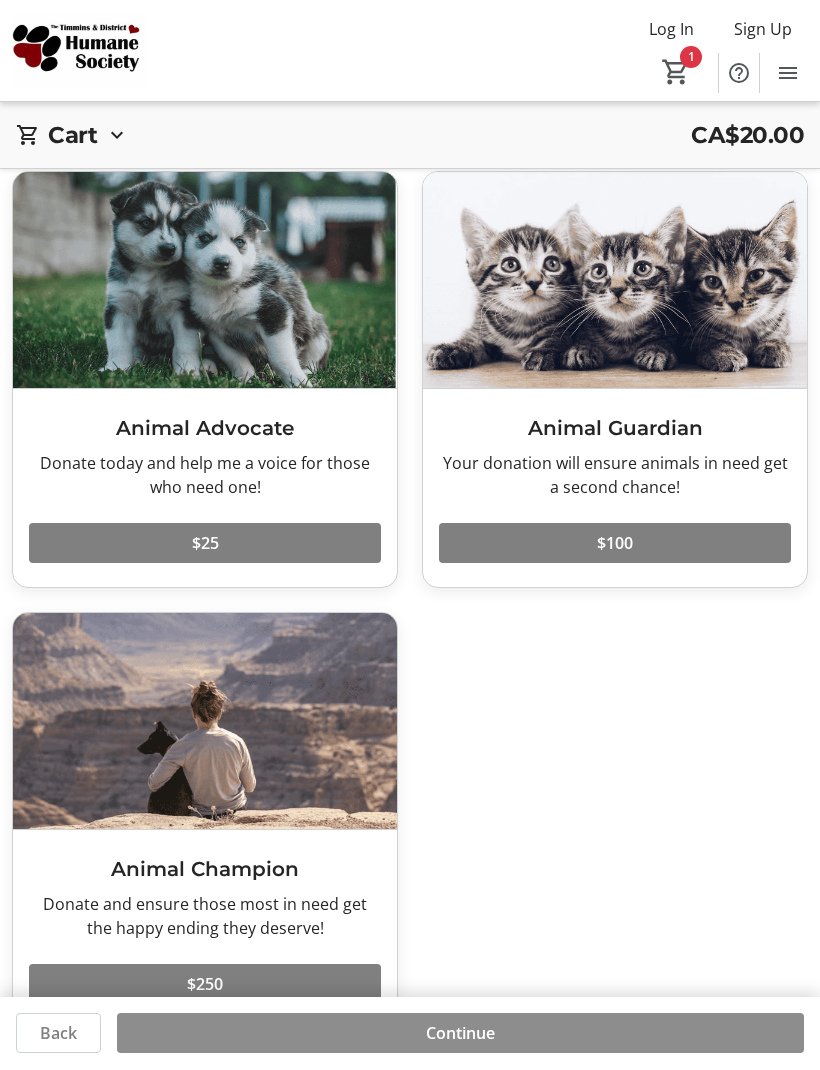 click on "Continue" 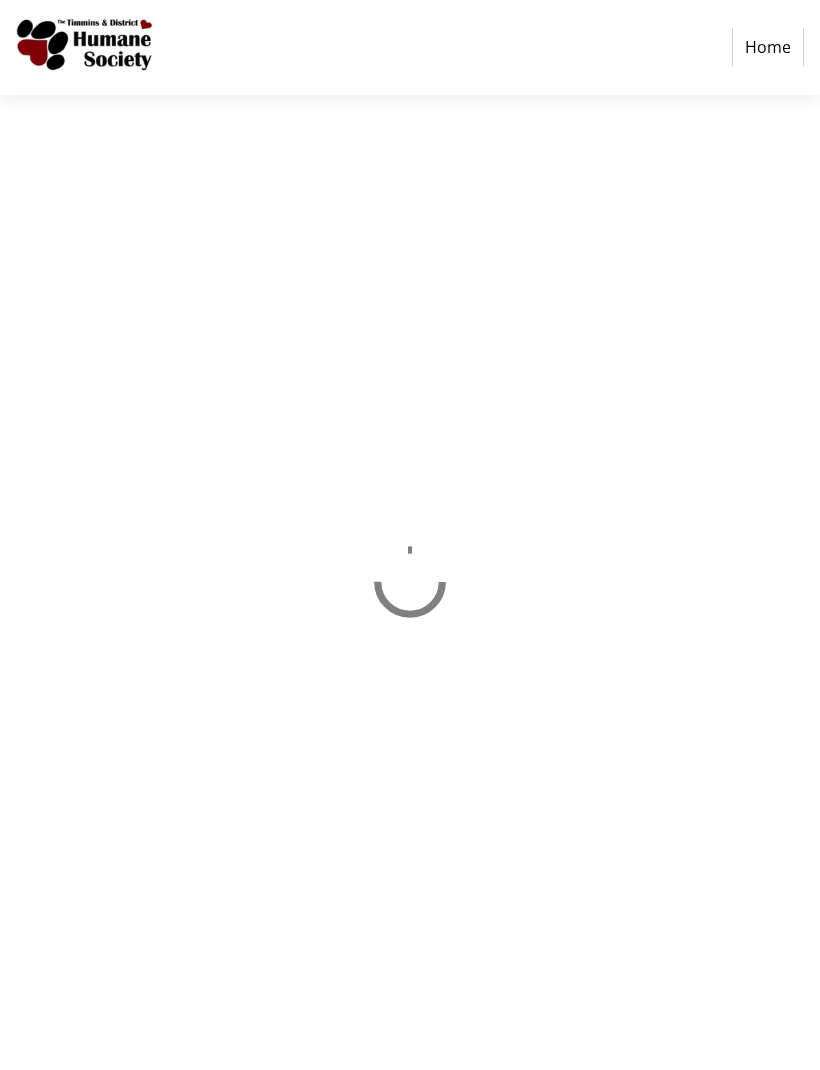 scroll, scrollTop: 0, scrollLeft: 0, axis: both 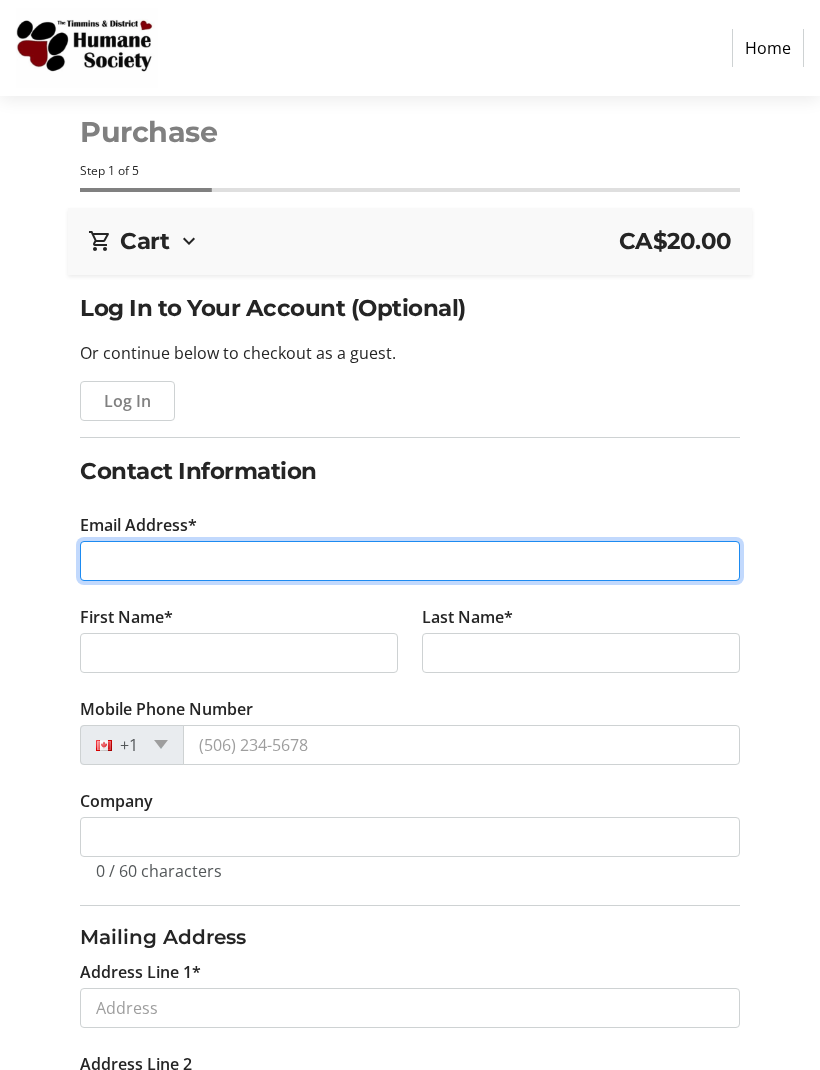 click on "Email Address*" at bounding box center (409, 561) 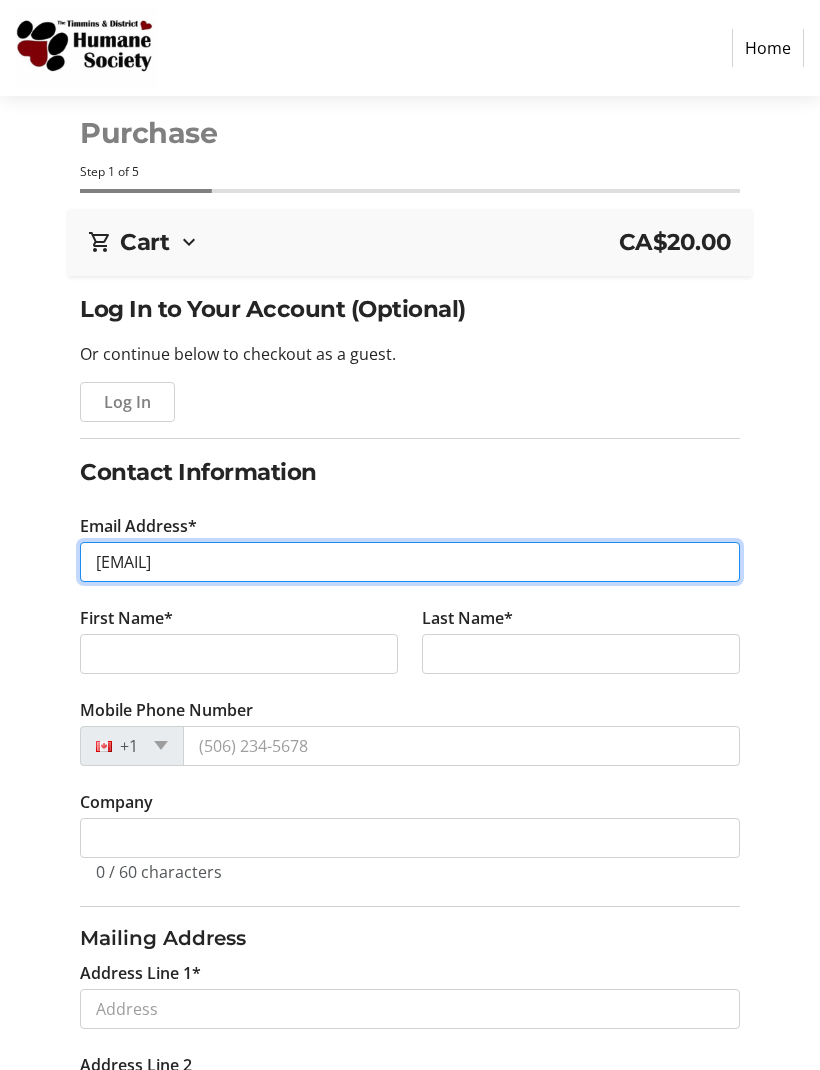 type on "[EMAIL]" 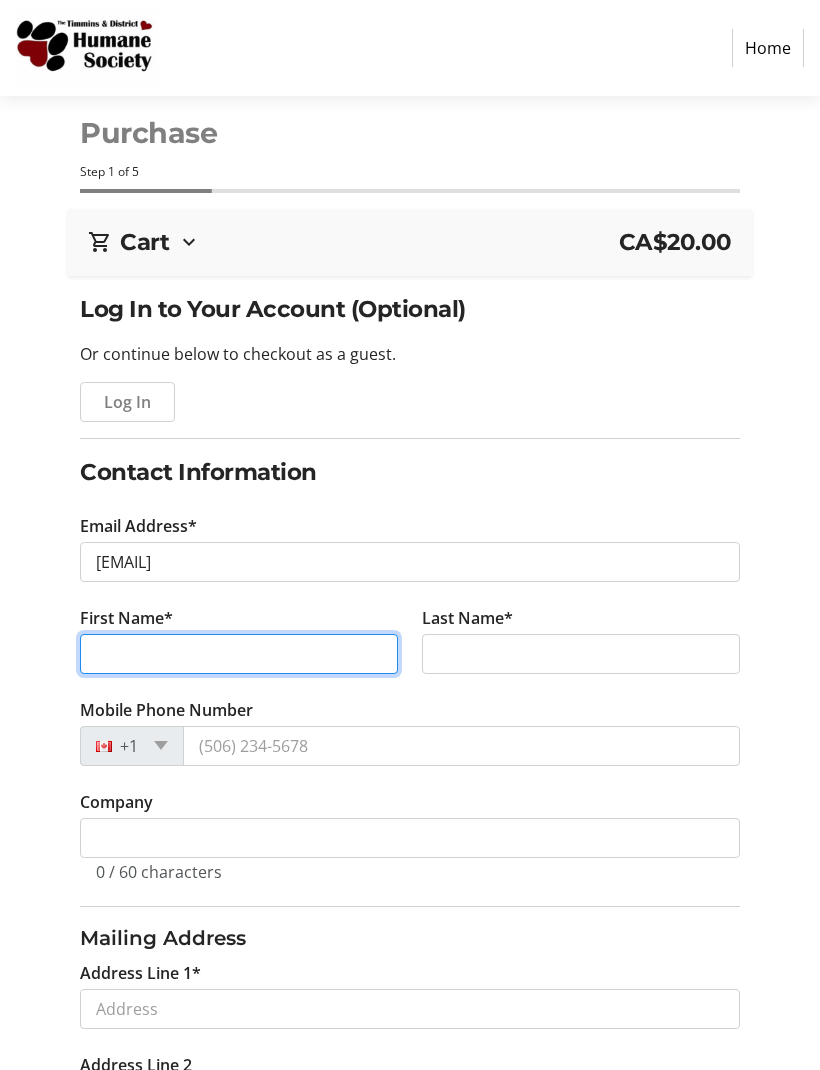 click on "First Name*" at bounding box center (239, 654) 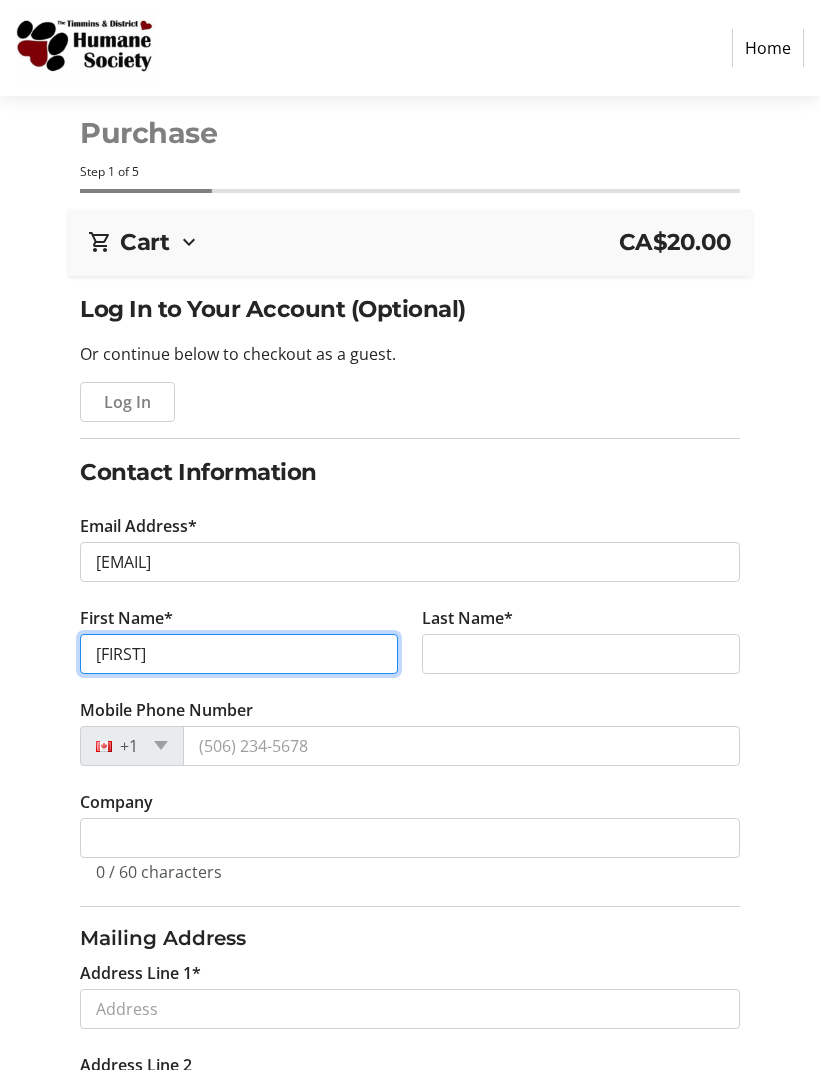 type on "[FIRST]" 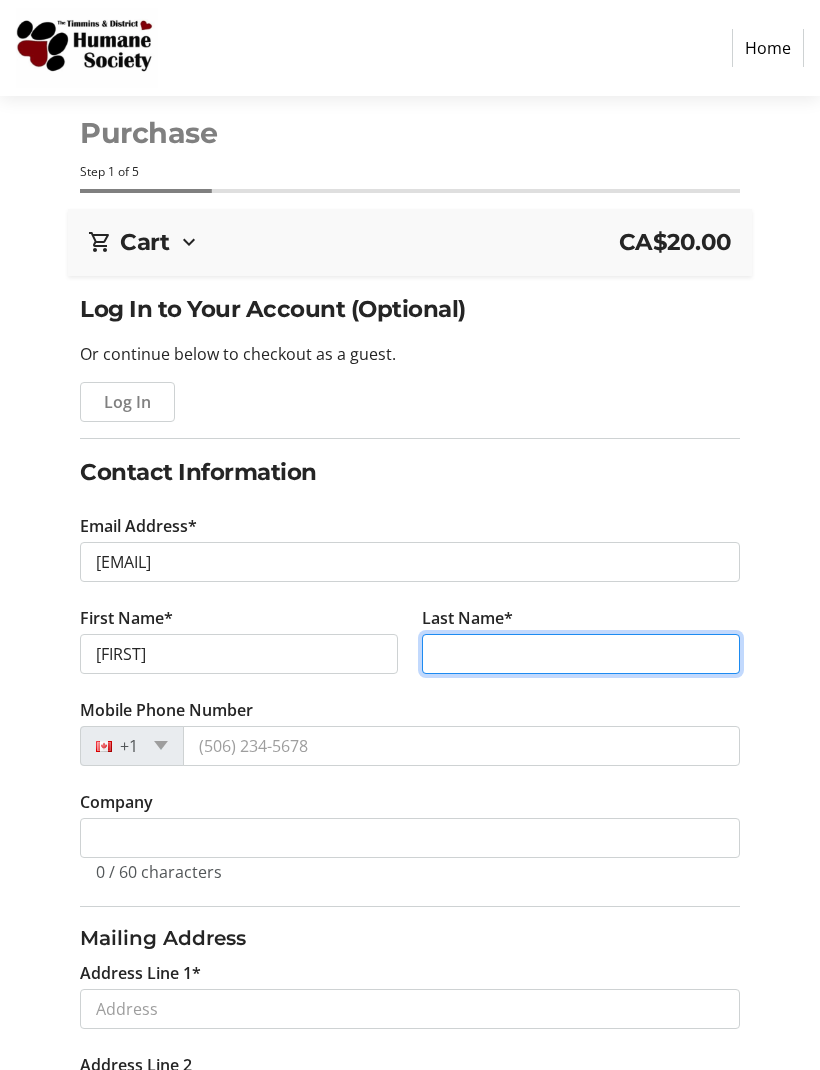 click on "Last Name*" at bounding box center (581, 654) 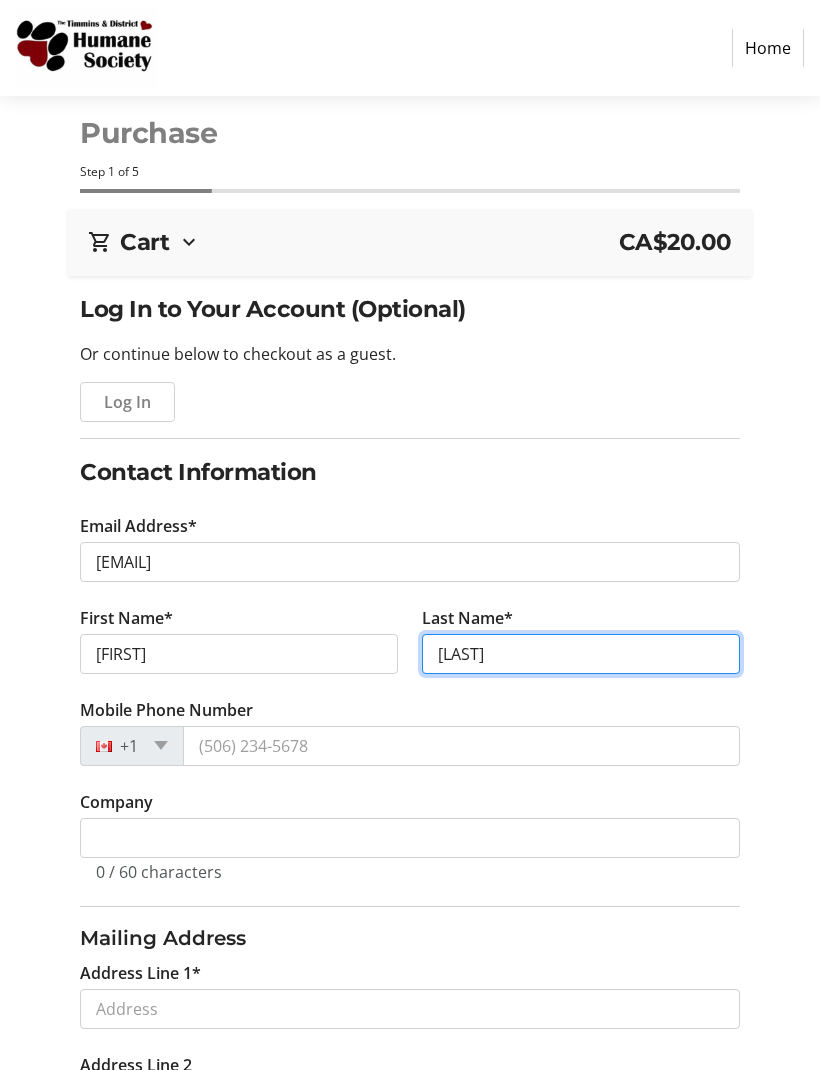 type on "[LAST]" 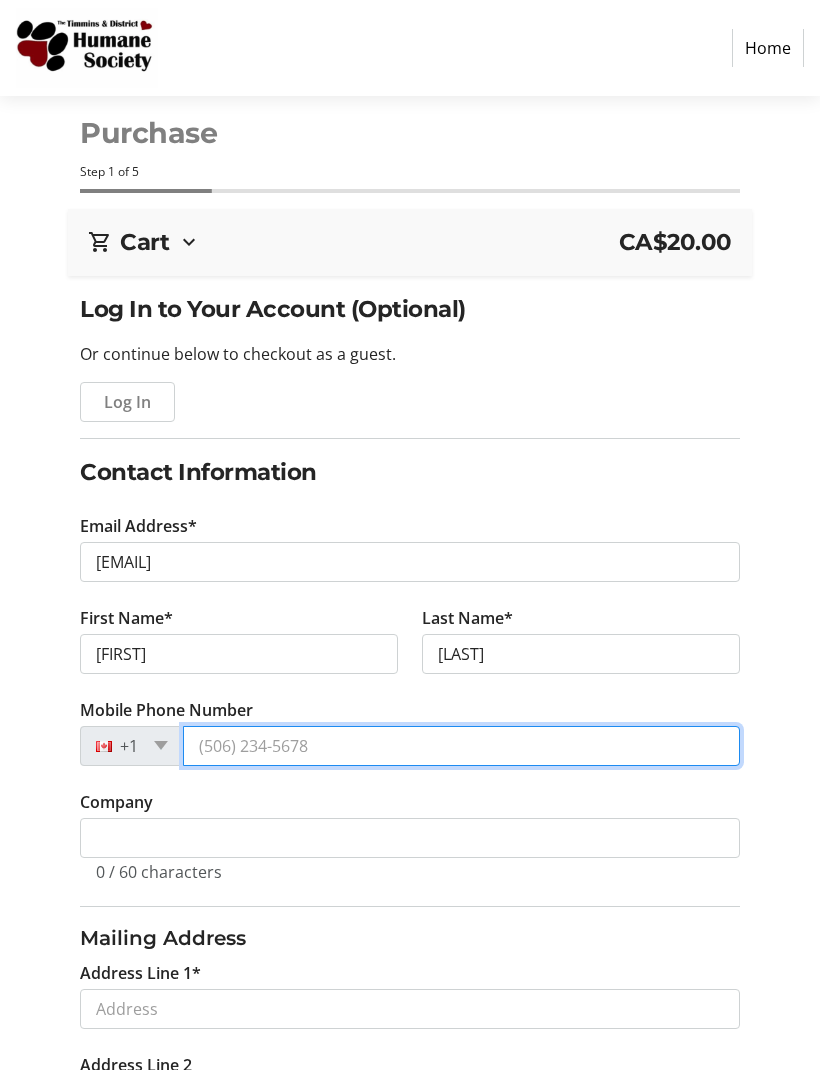 click on "Mobile Phone Number" at bounding box center (461, 746) 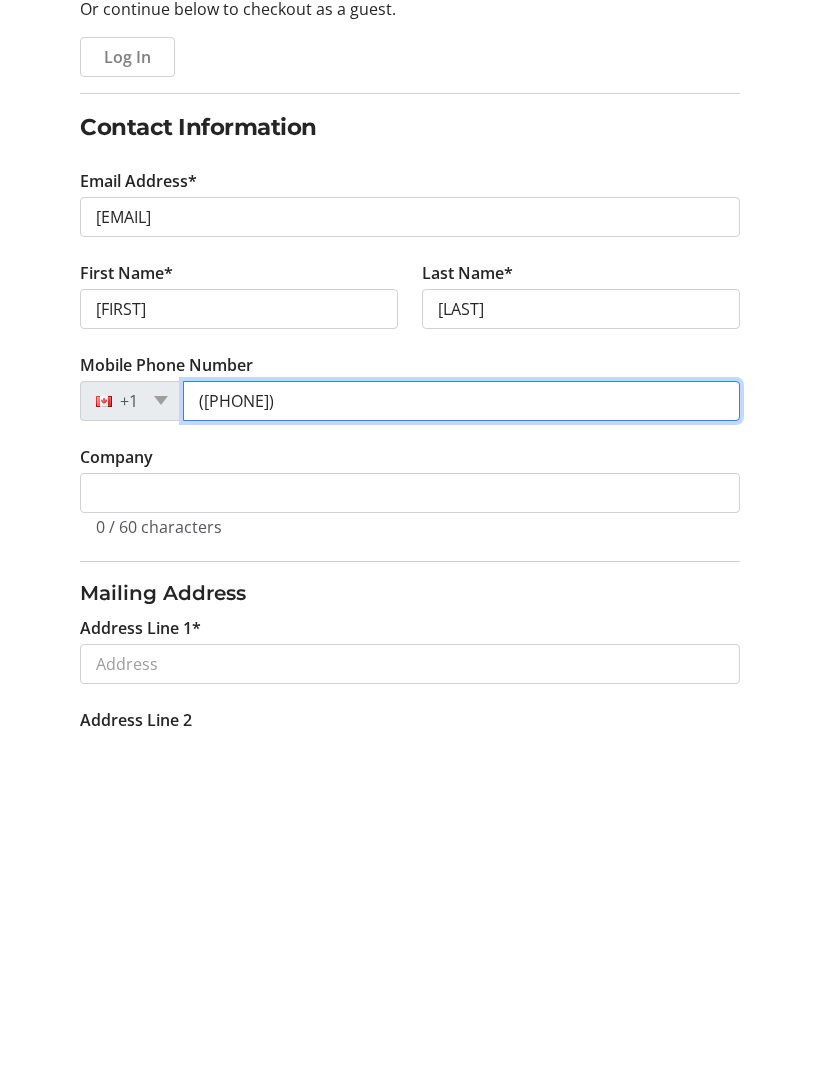 type on "([PHONE])" 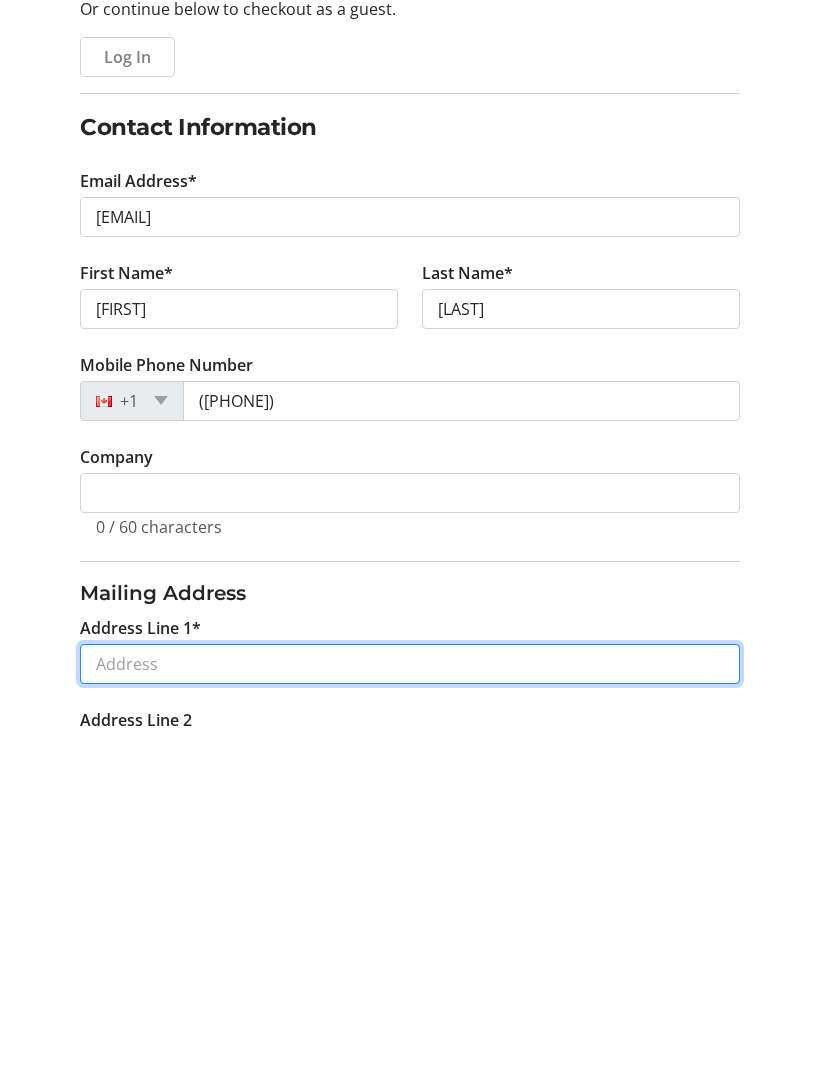 click on "Address Line 1*" at bounding box center [409, 1001] 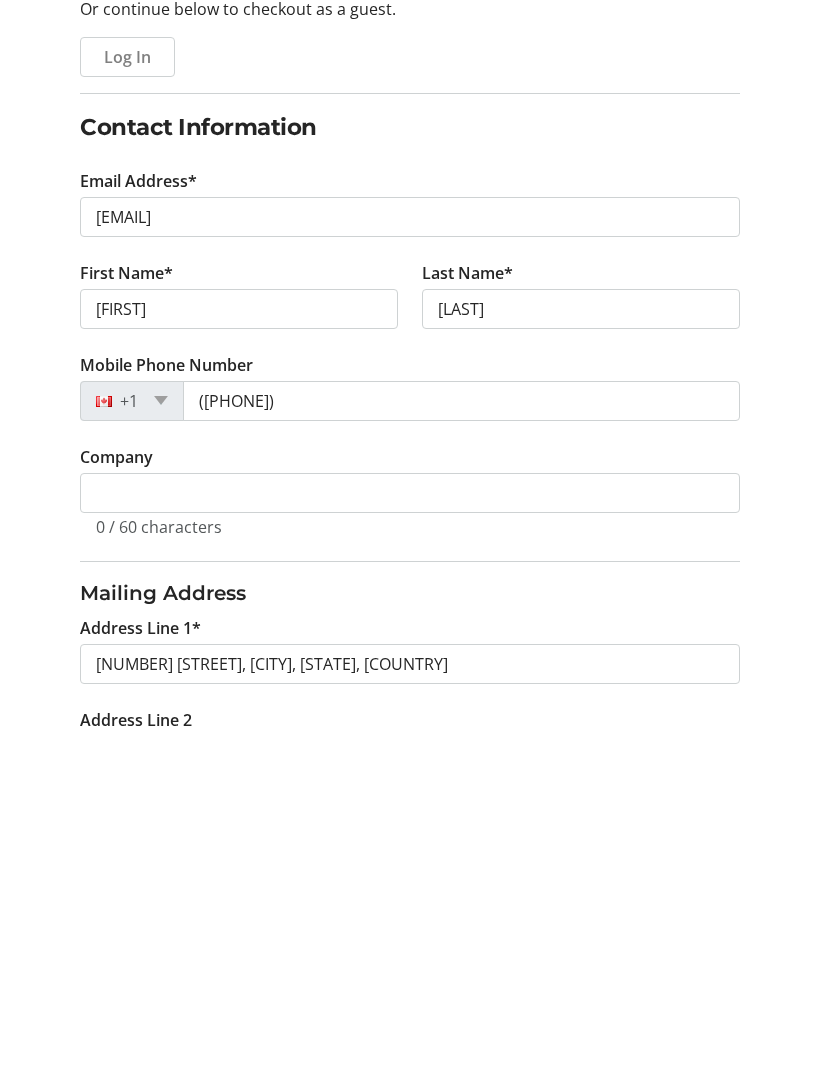 scroll, scrollTop: 345, scrollLeft: 0, axis: vertical 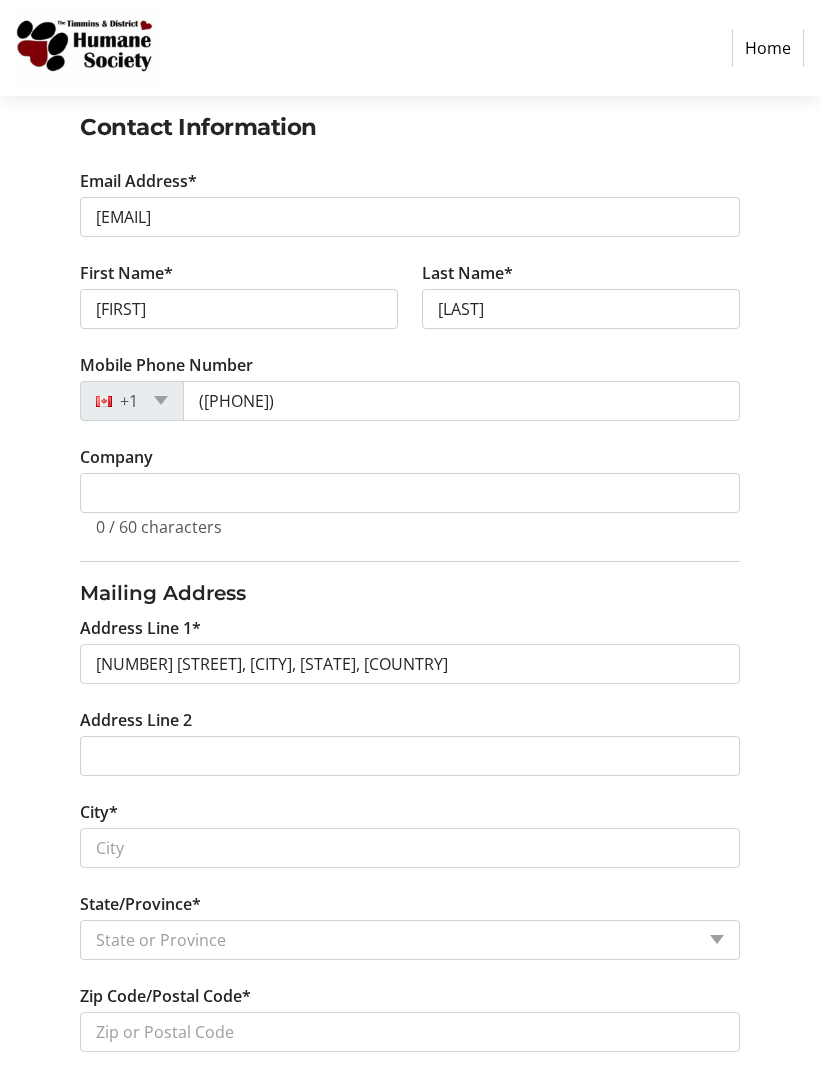 type on "[NUMBER] [STREET]" 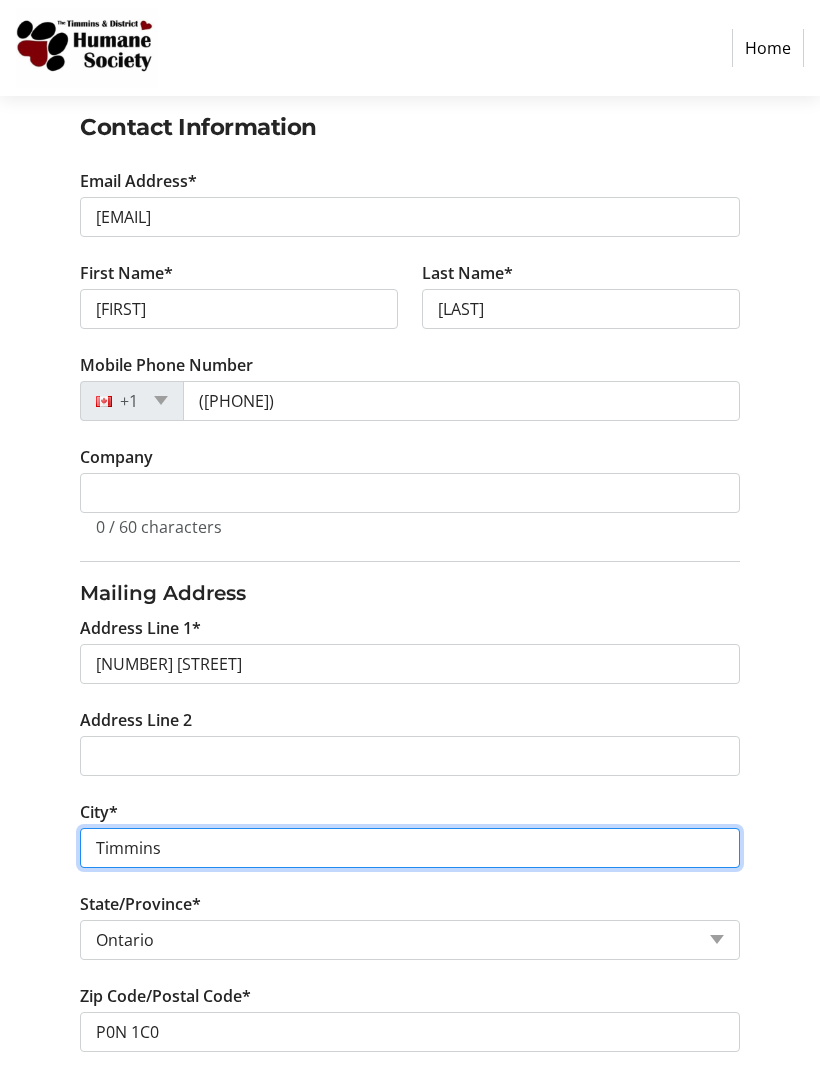 click on "Timmins" at bounding box center (409, 848) 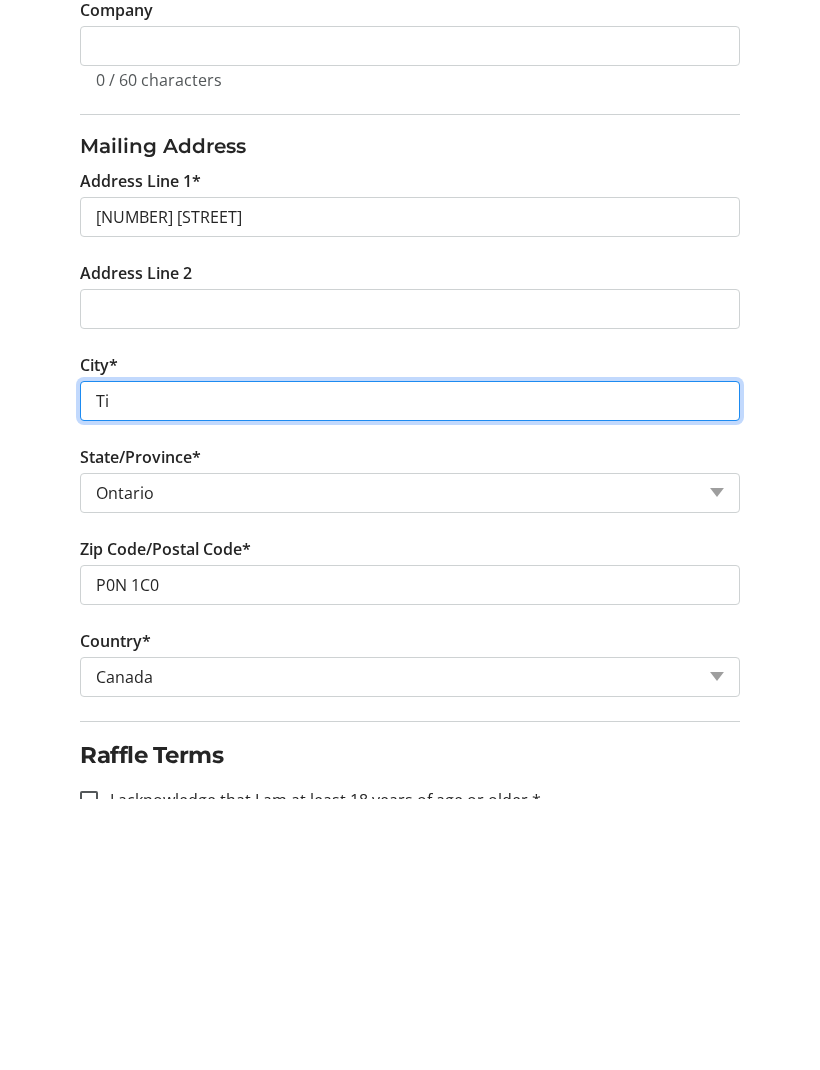 type on "T" 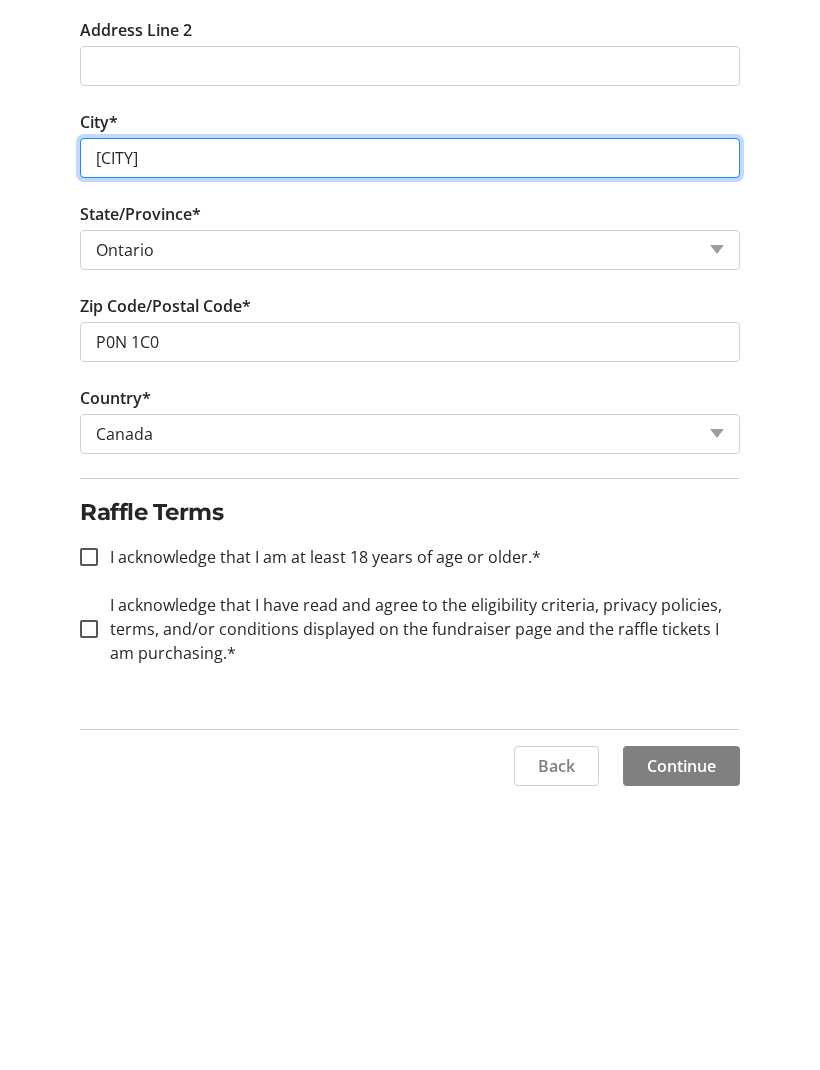 scroll, scrollTop: 765, scrollLeft: 0, axis: vertical 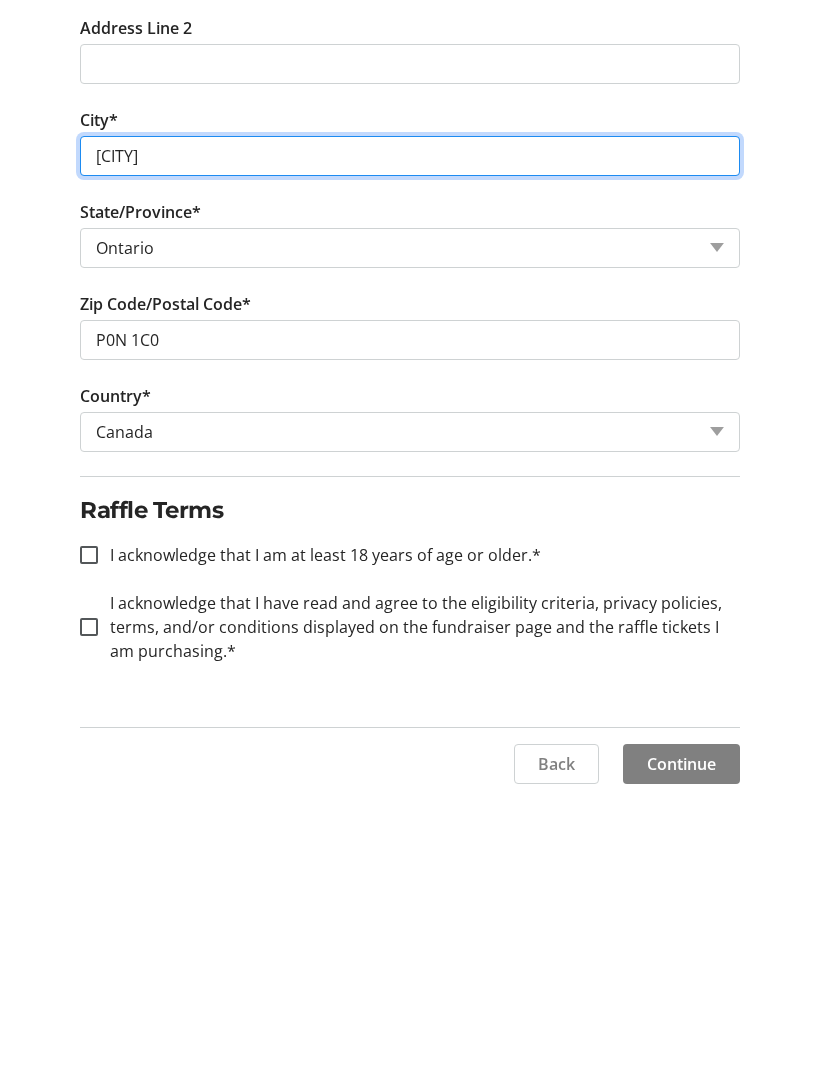 type on "[CITY]" 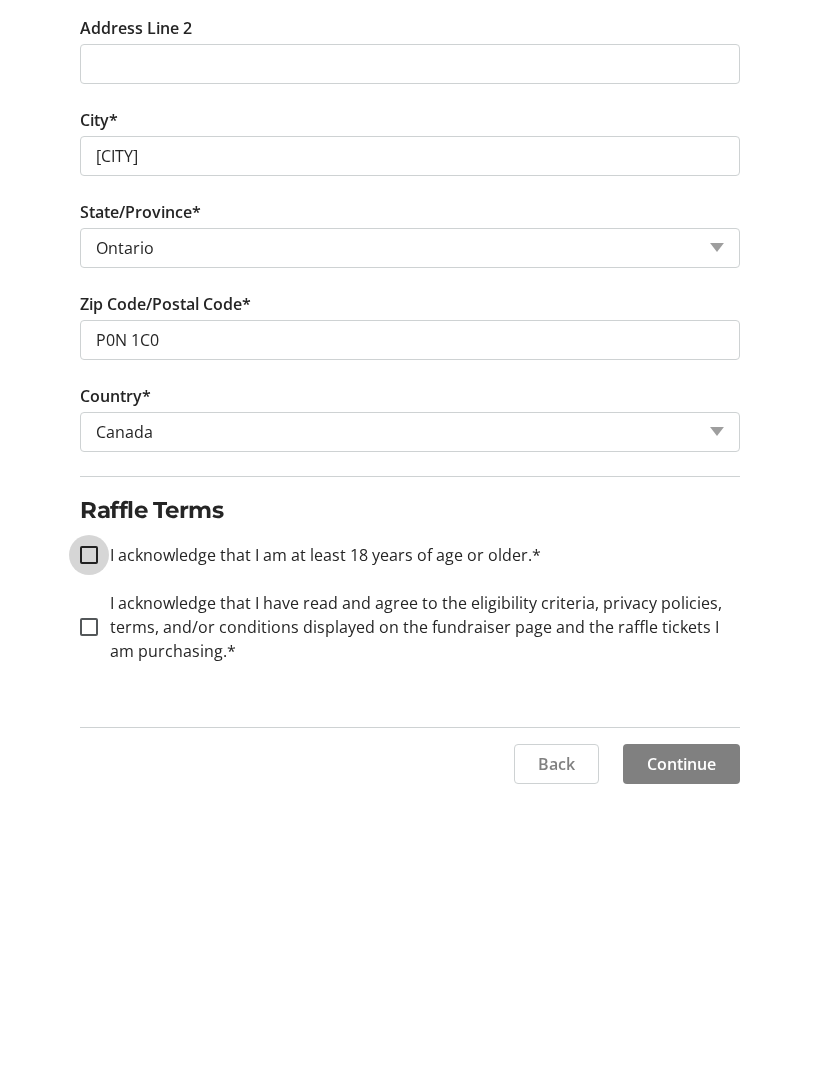 click on "I acknowledge that I am at least 18 years of age or older.*" at bounding box center (89, 827) 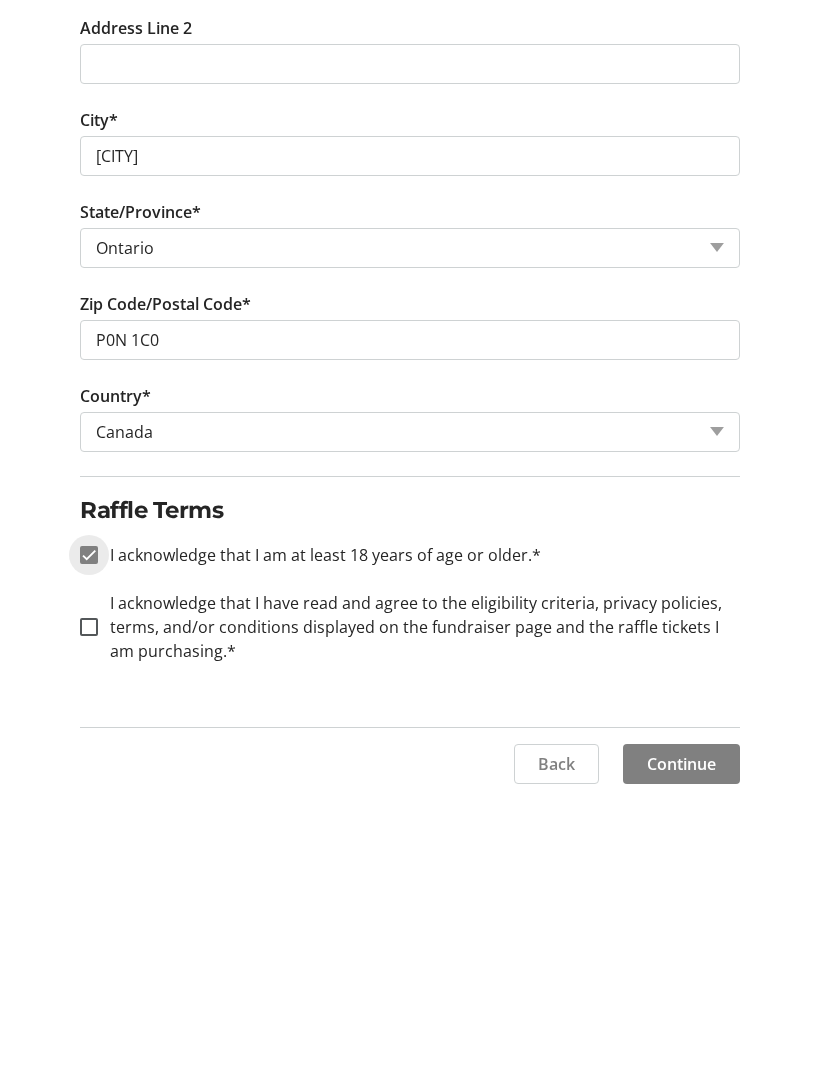 checkbox on "true" 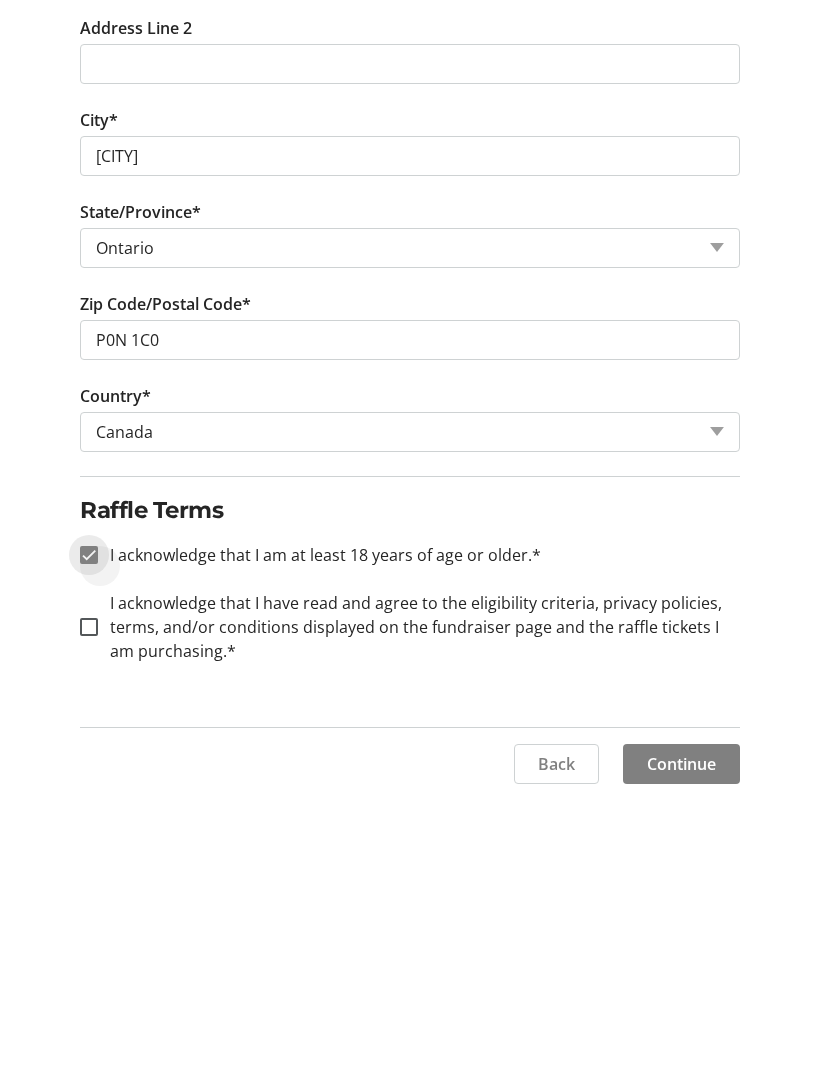 scroll, scrollTop: 699, scrollLeft: 0, axis: vertical 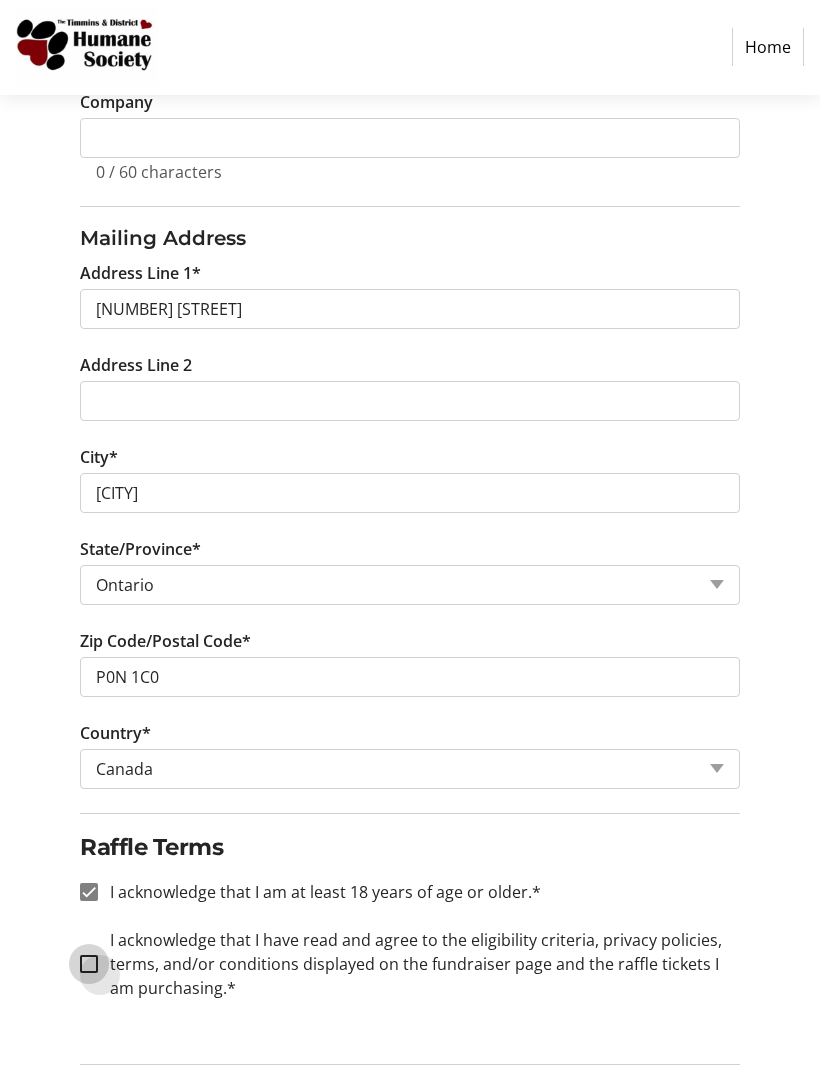 click on "I acknowledge that I have read and agree to the eligibility criteria, privacy policies, terms,
and/or conditions displayed on the fundraiser page and the raffle tickets I am purchasing.*" at bounding box center [89, 965] 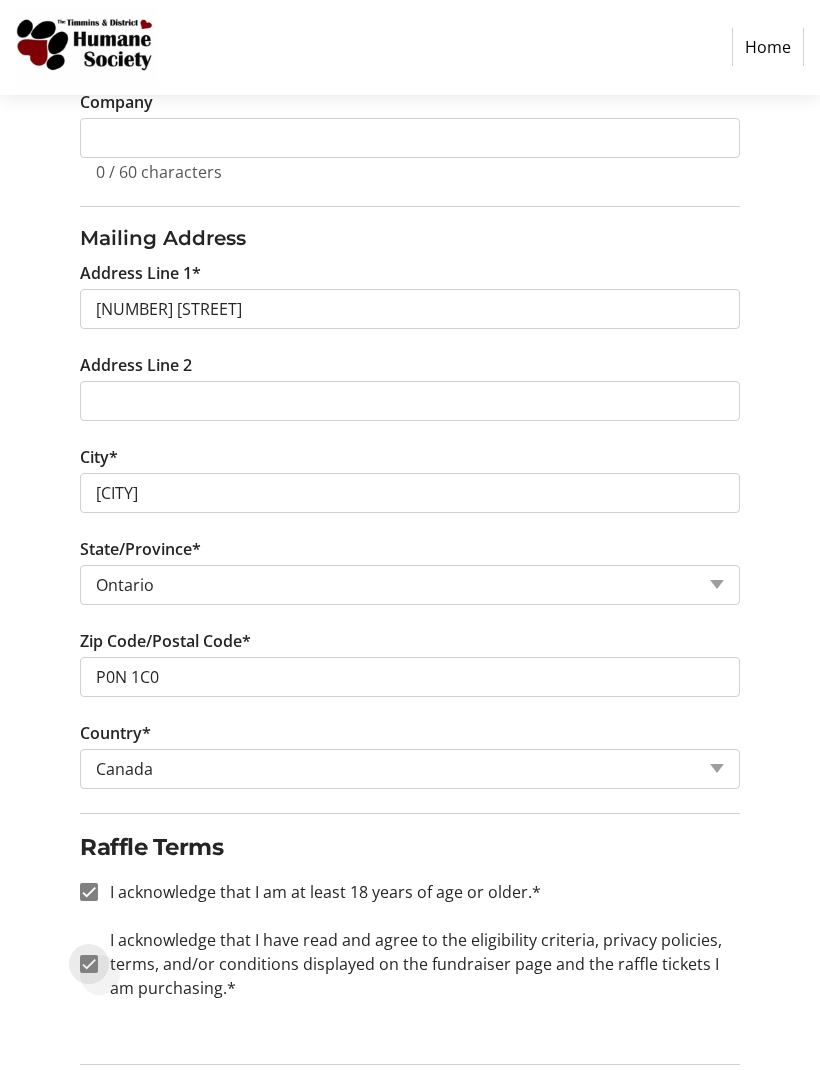checkbox on "true" 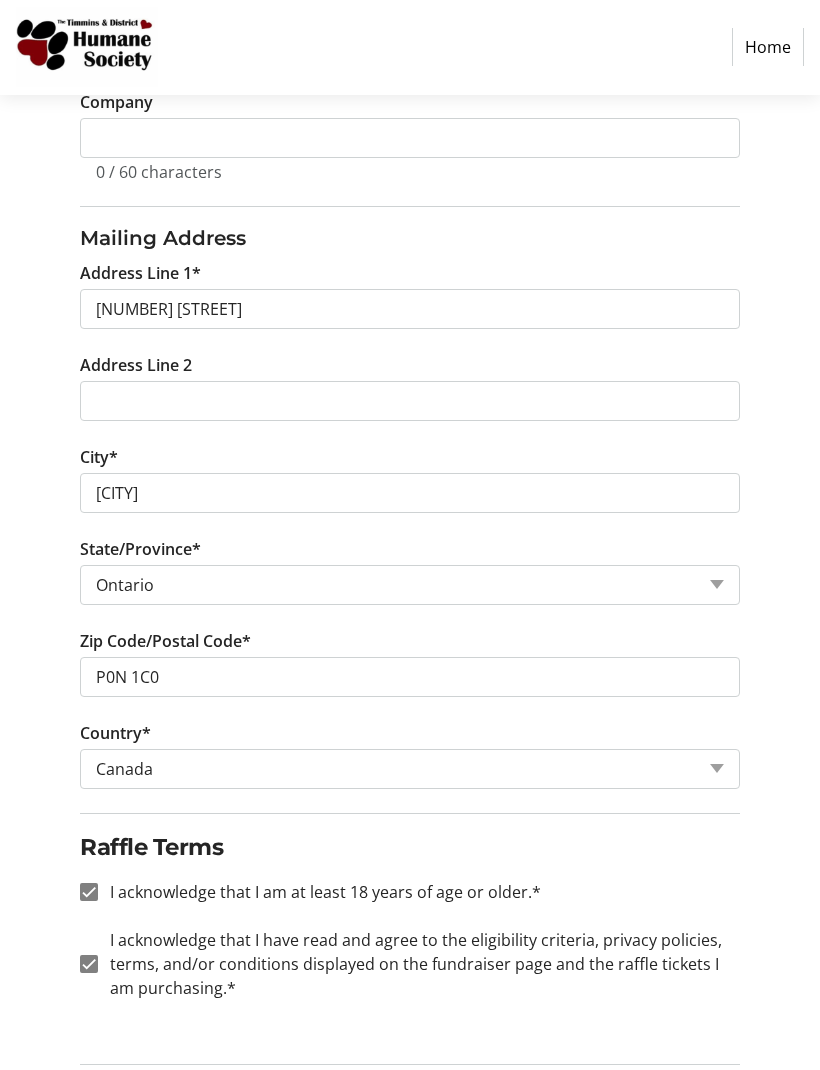click on "Continue" 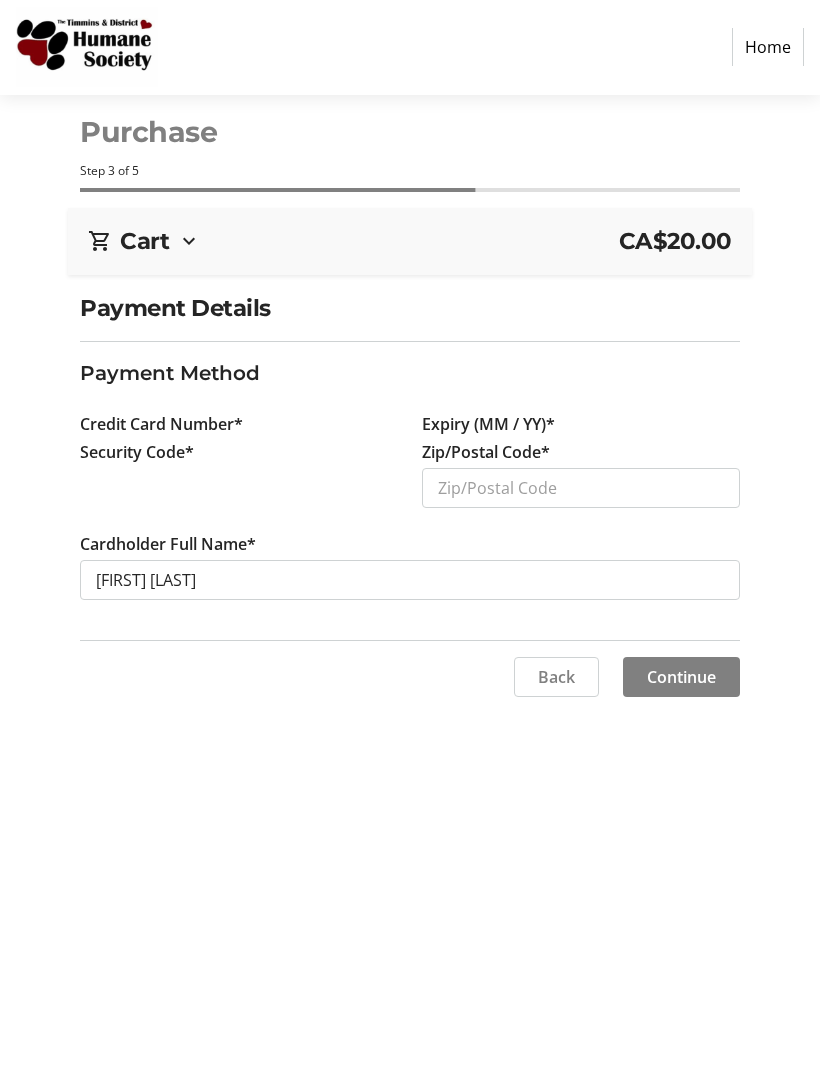 scroll, scrollTop: 0, scrollLeft: 0, axis: both 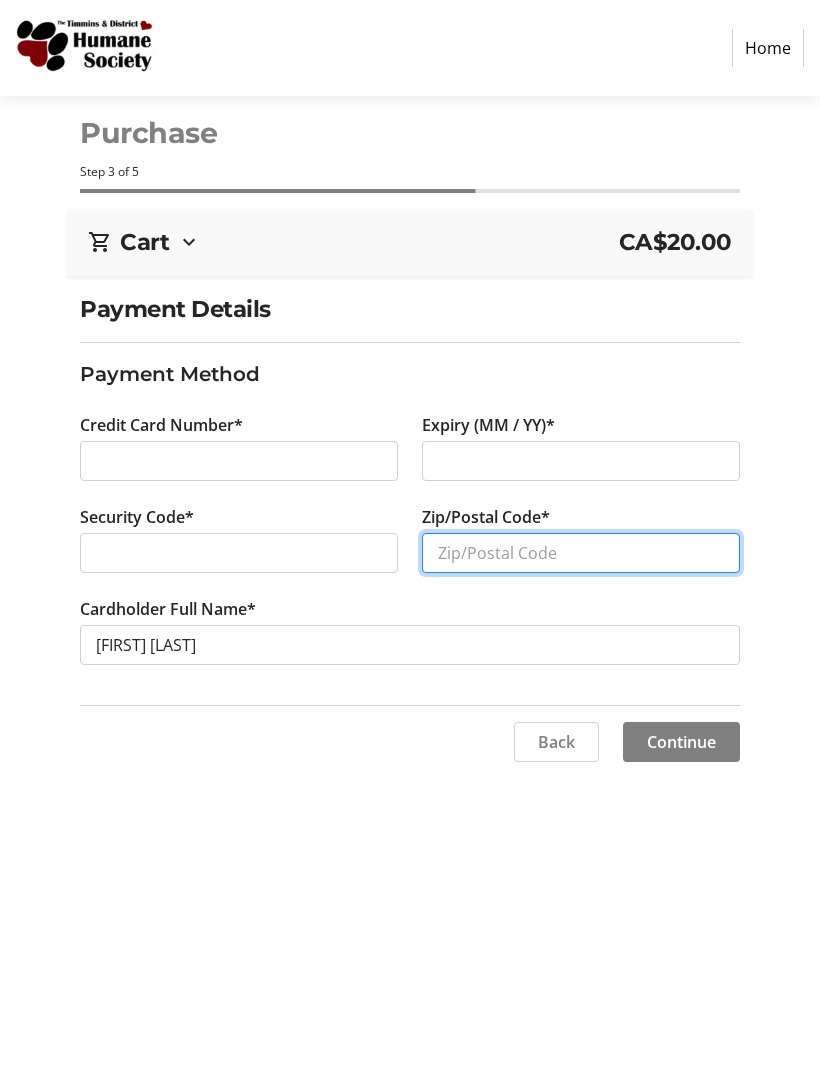click on "Zip/Postal Code*" at bounding box center [581, 553] 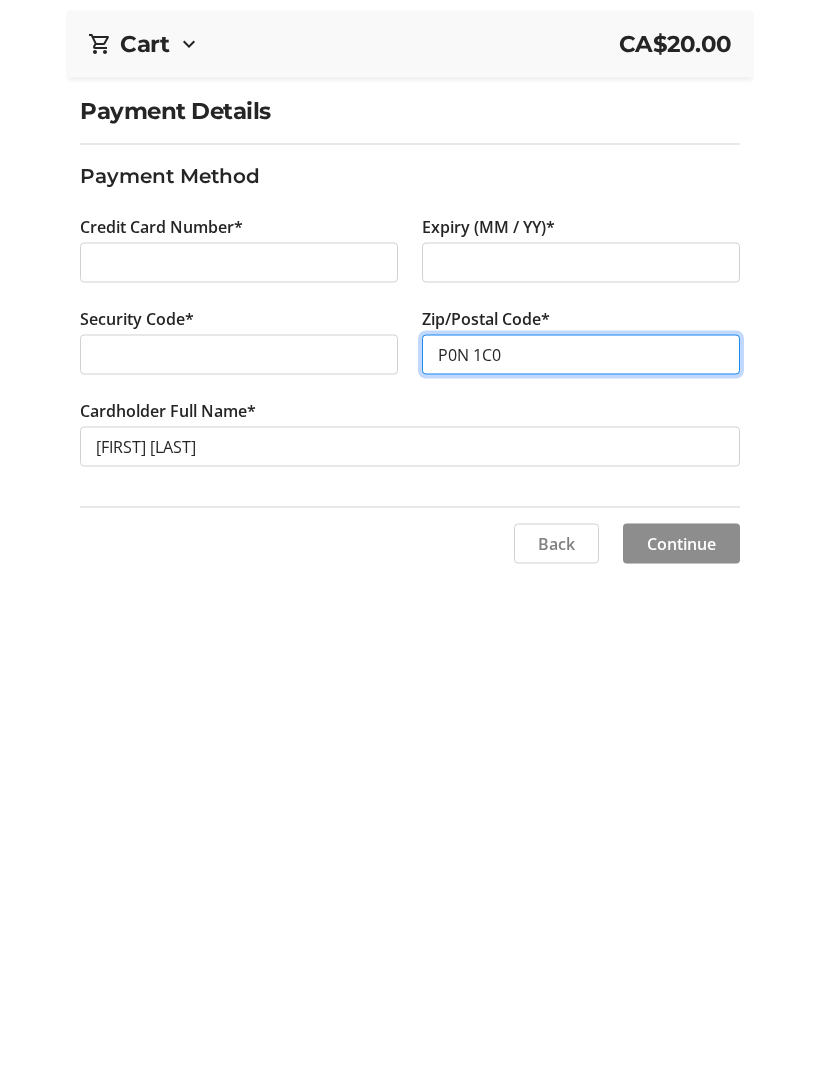 type on "P0N 1C0" 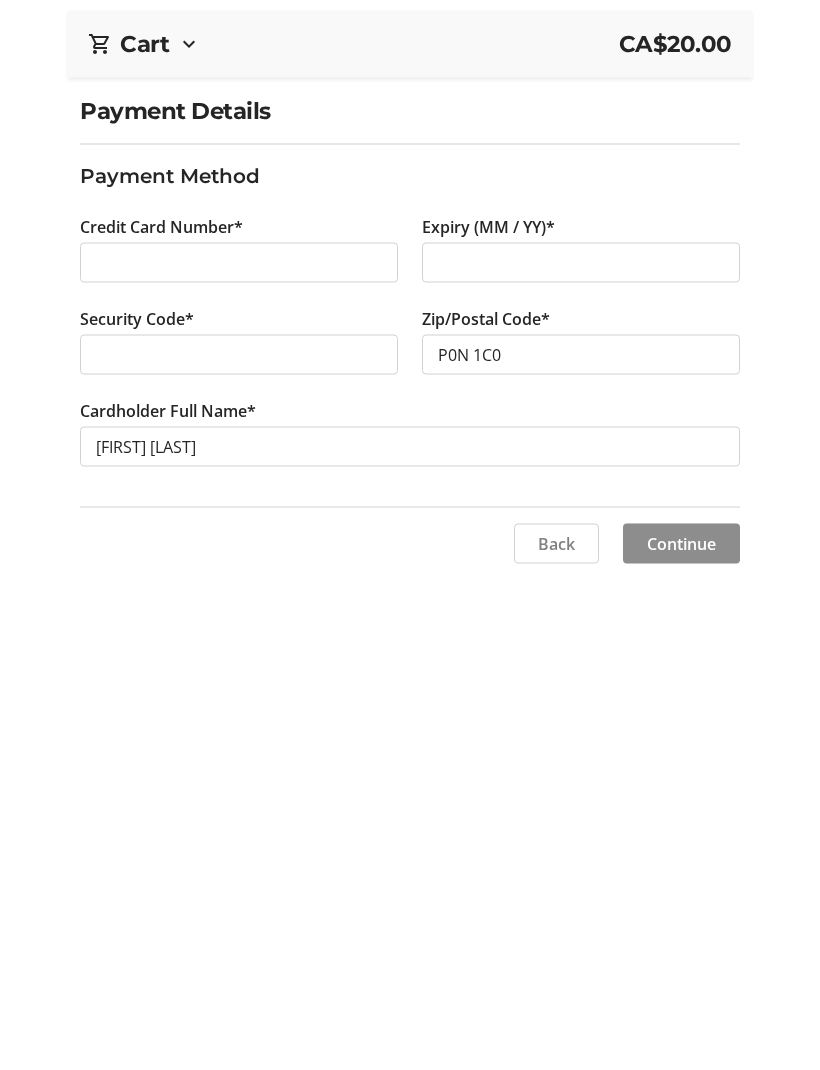 click on "Continue" 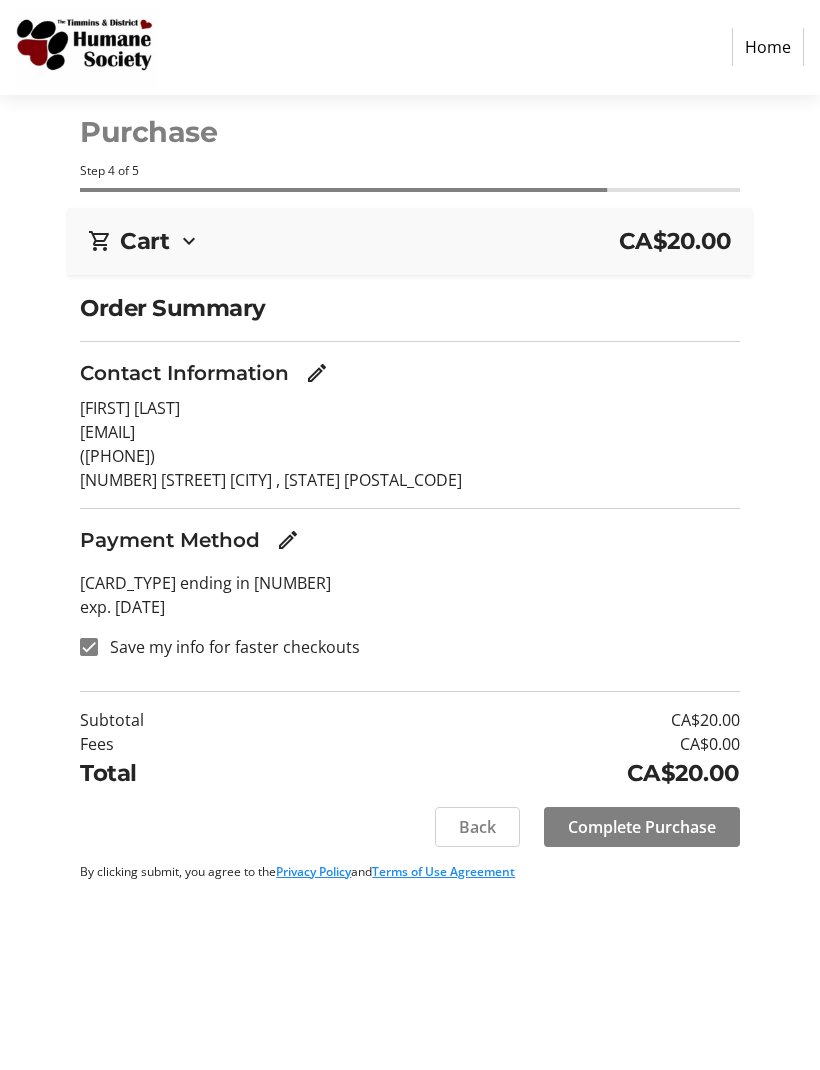 click on "Complete Purchase" 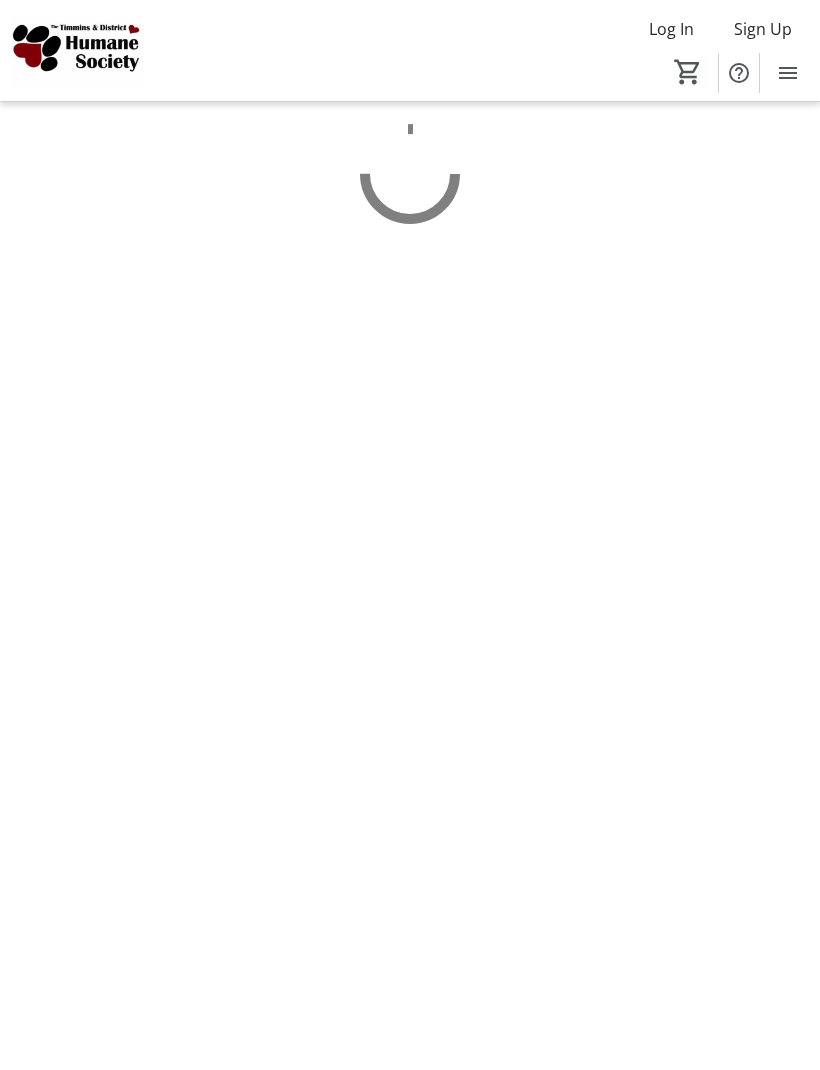 scroll, scrollTop: 1, scrollLeft: 0, axis: vertical 